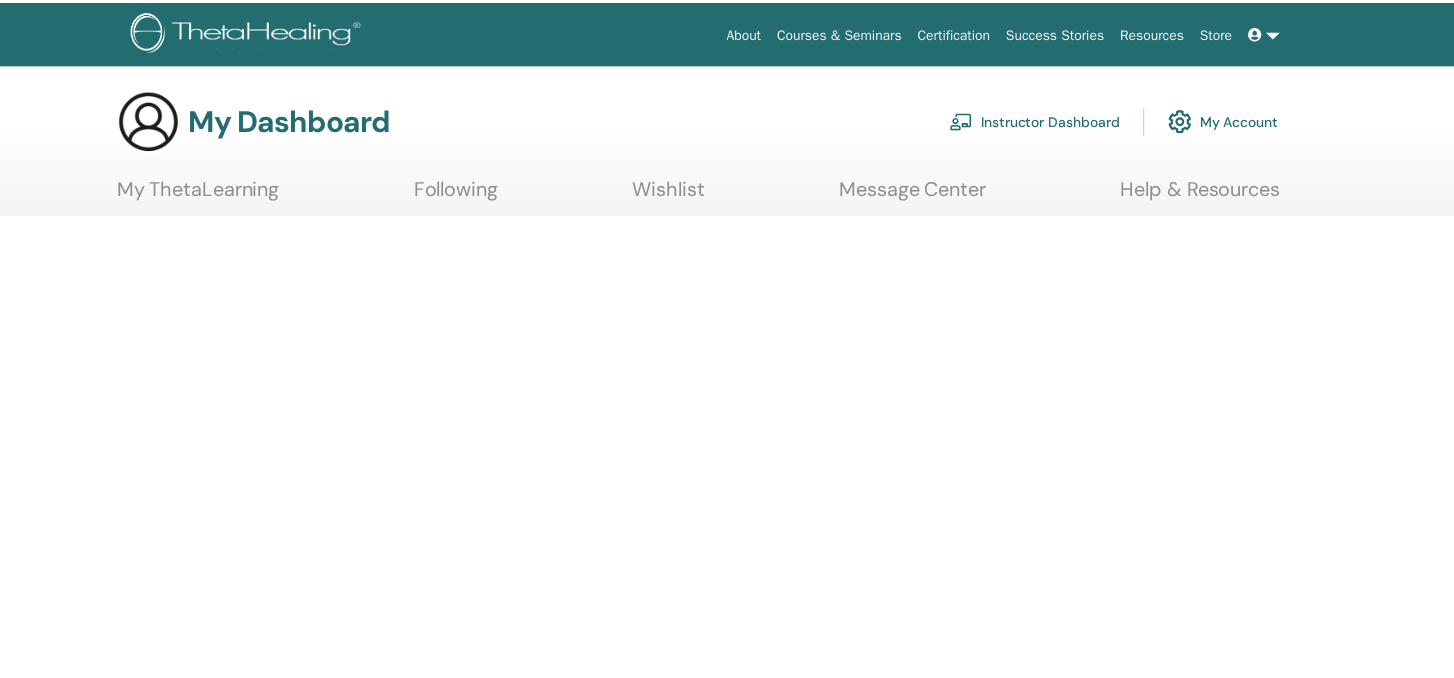 scroll, scrollTop: 0, scrollLeft: 0, axis: both 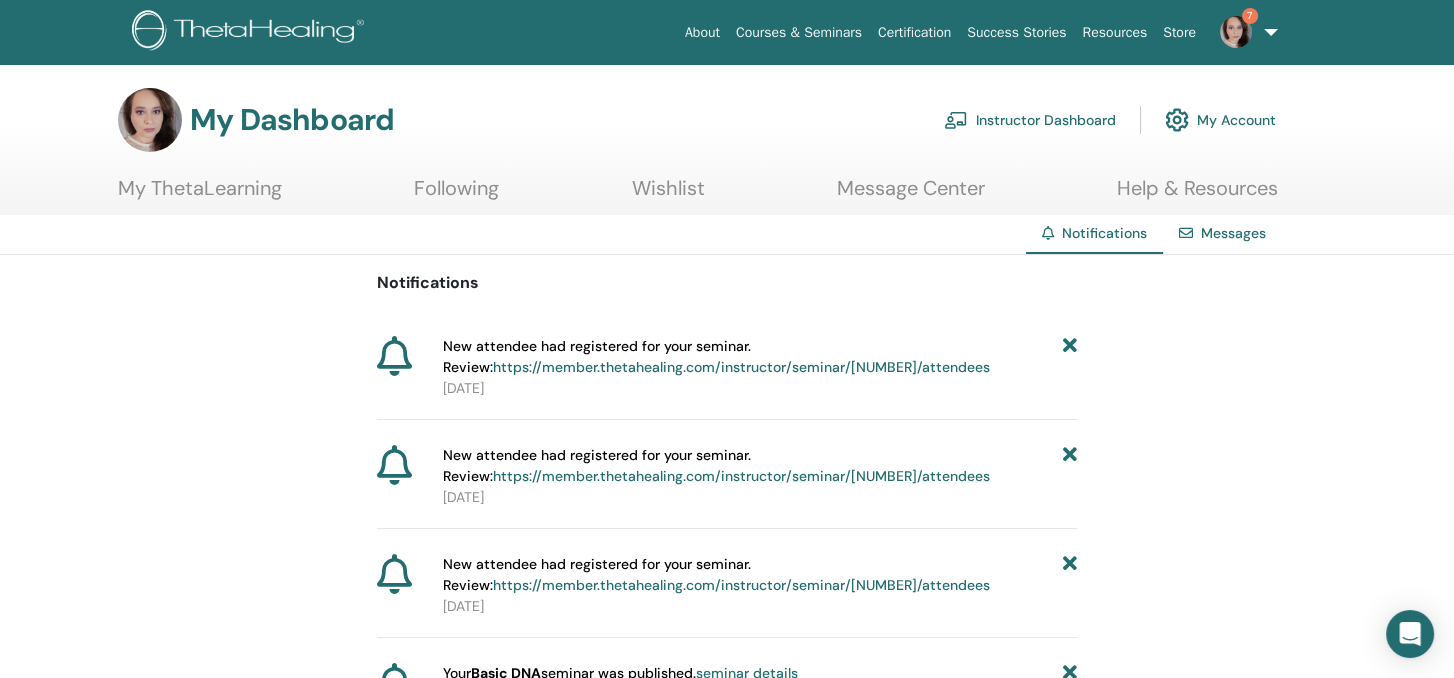 click on "My Dashboard
Instructor Dashboard
My Account" at bounding box center (697, 120) 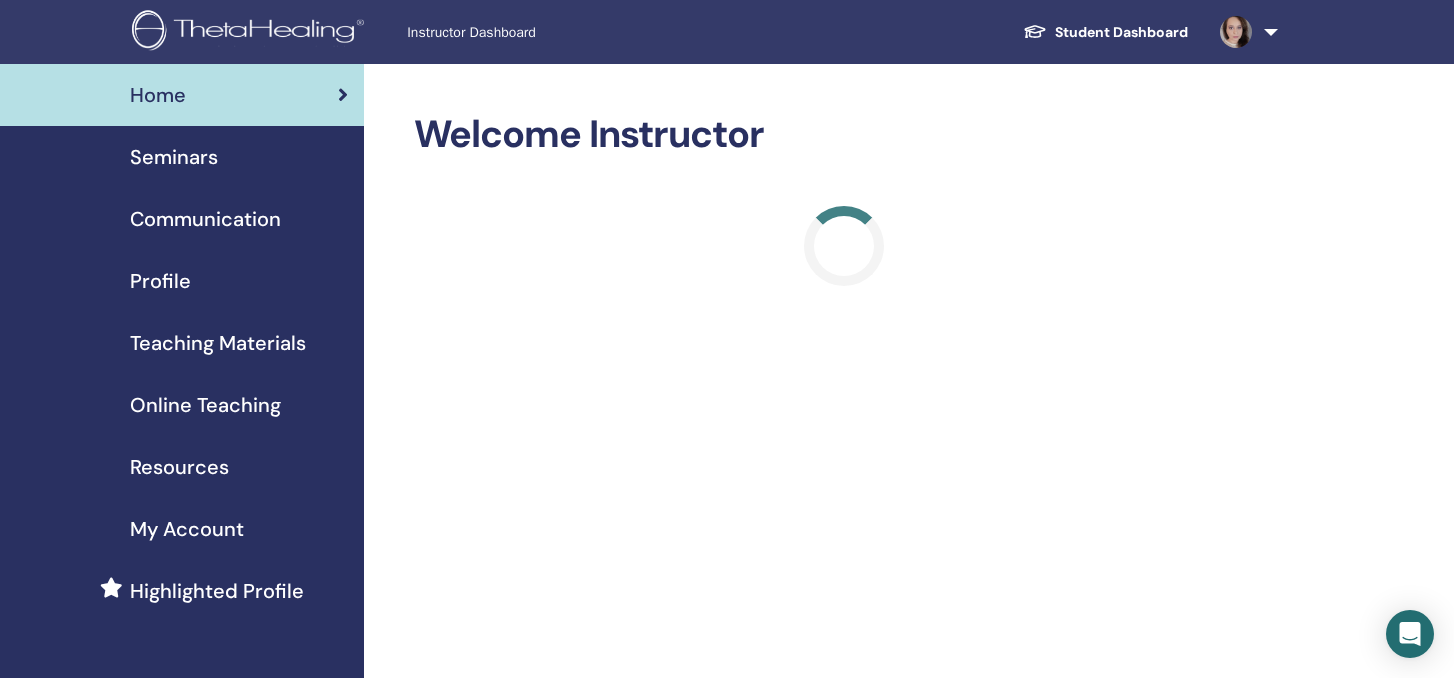 scroll, scrollTop: 0, scrollLeft: 0, axis: both 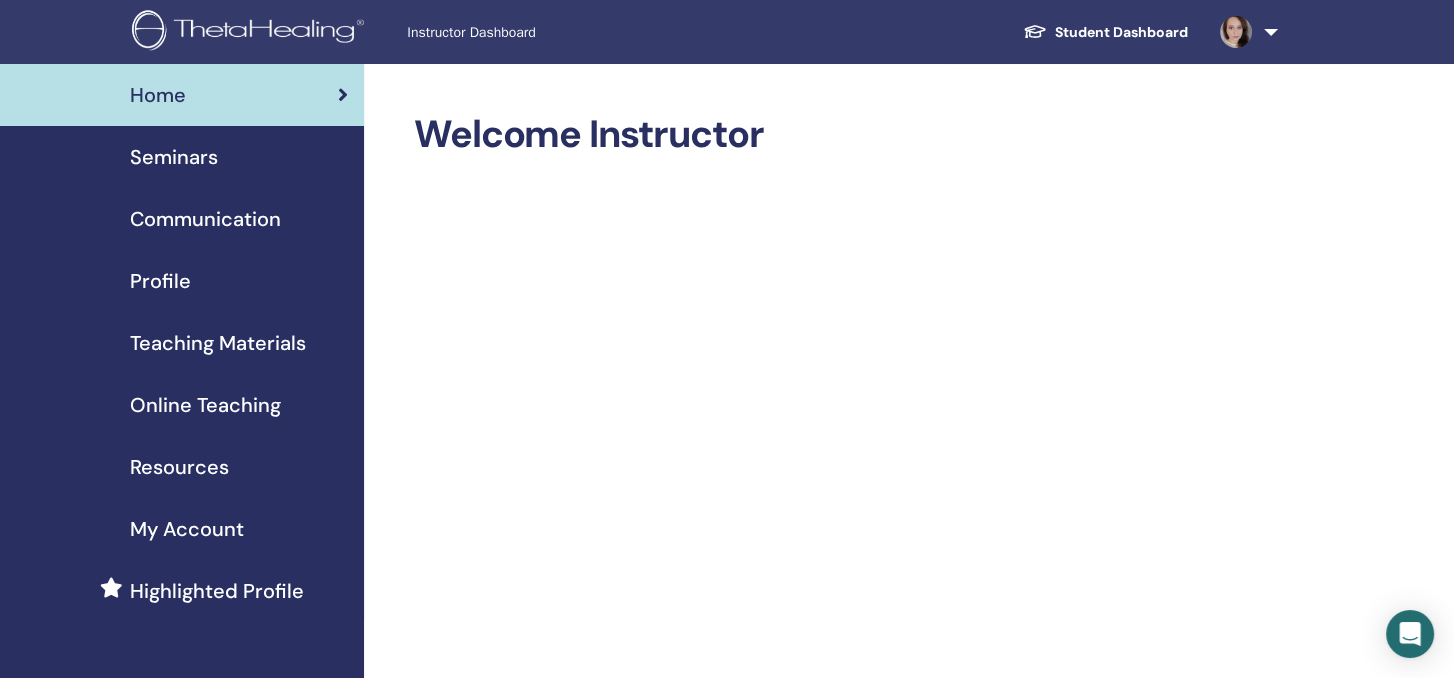 click on "Seminars" at bounding box center [182, 157] 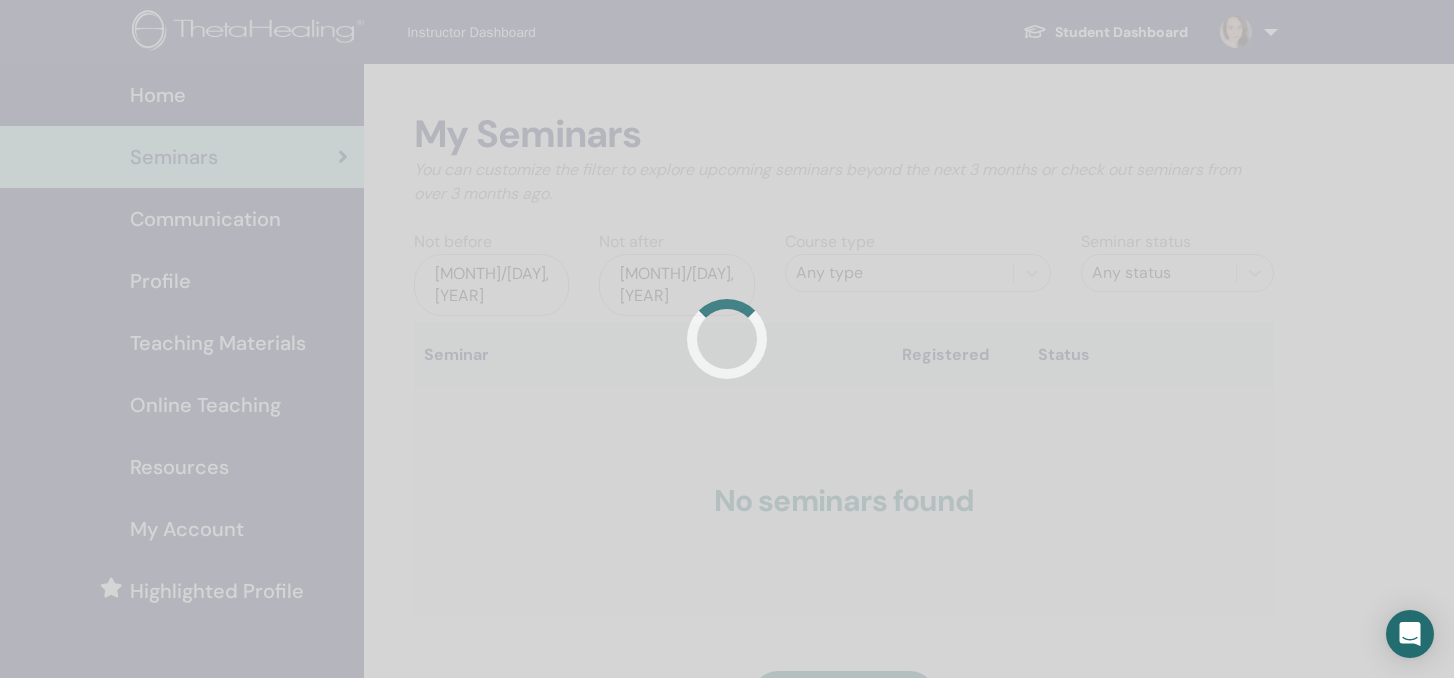 scroll, scrollTop: 0, scrollLeft: 0, axis: both 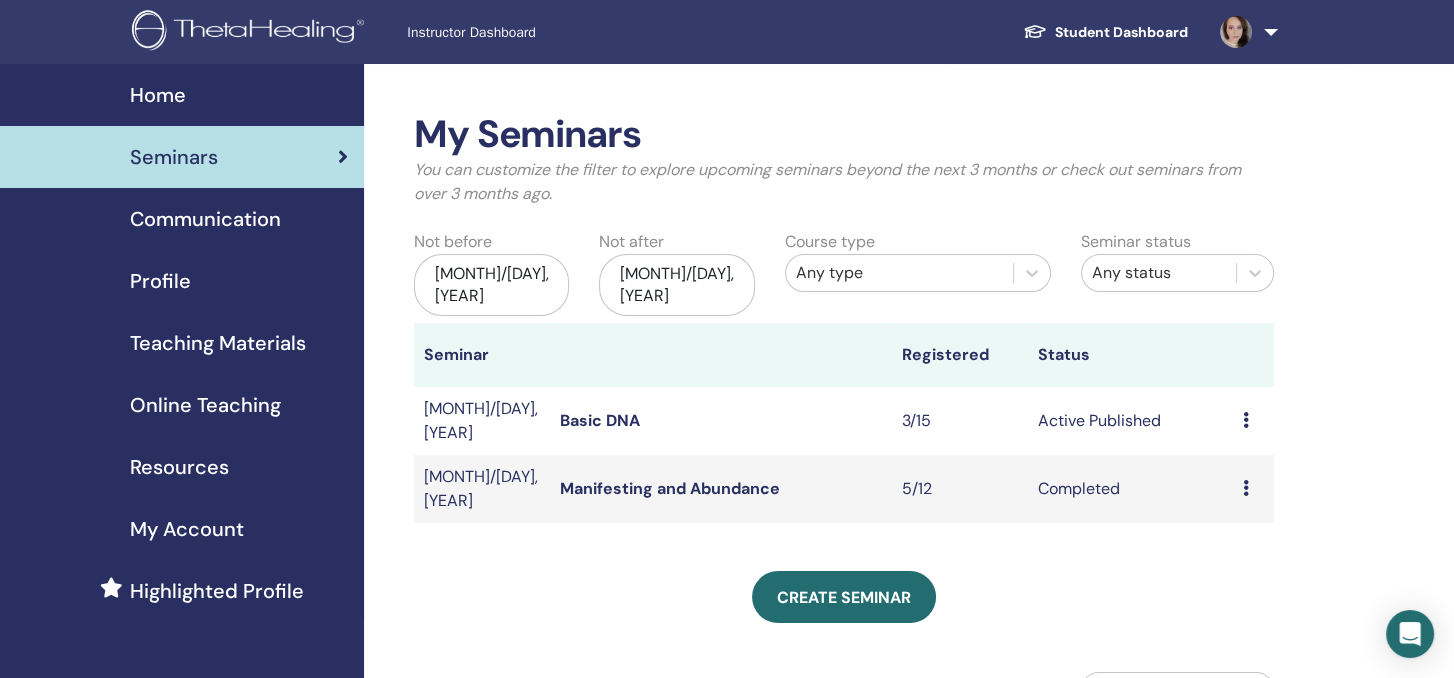 click on "Active Published" at bounding box center (1130, 421) 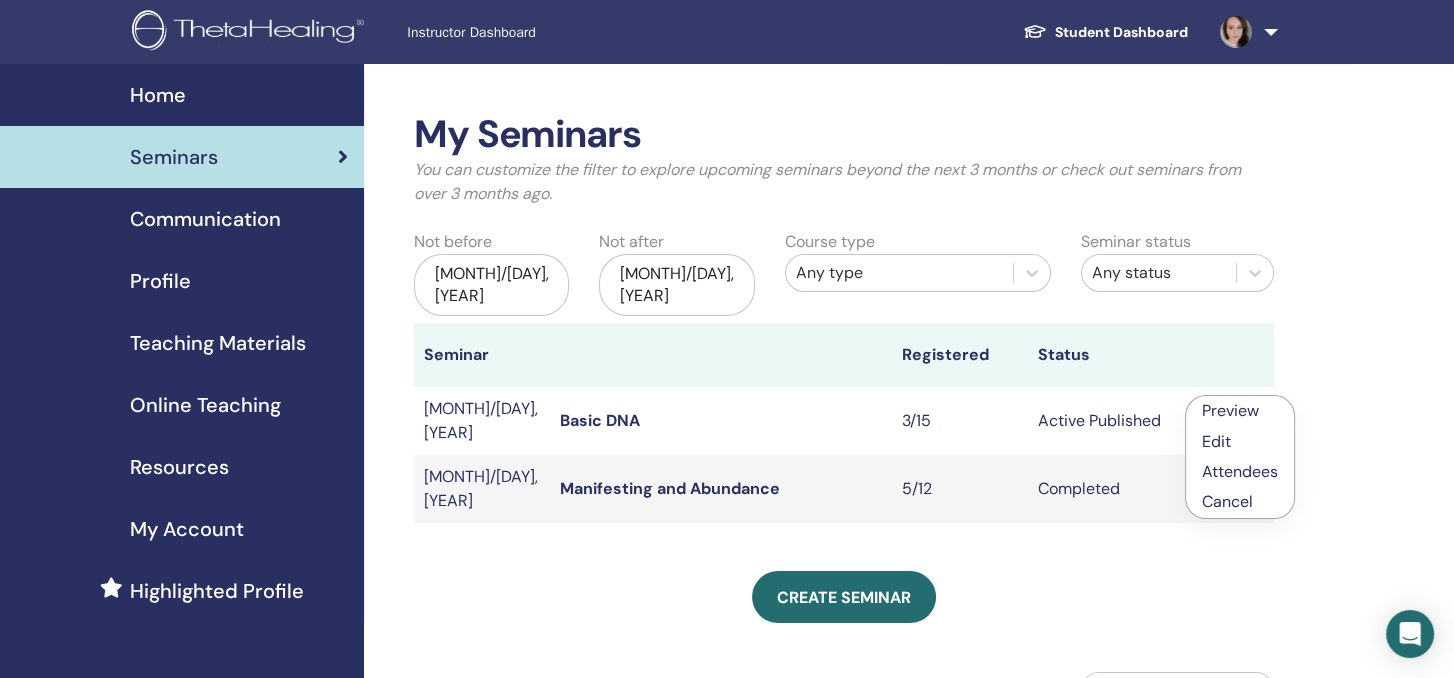 click on "Basic DNA" at bounding box center (720, 421) 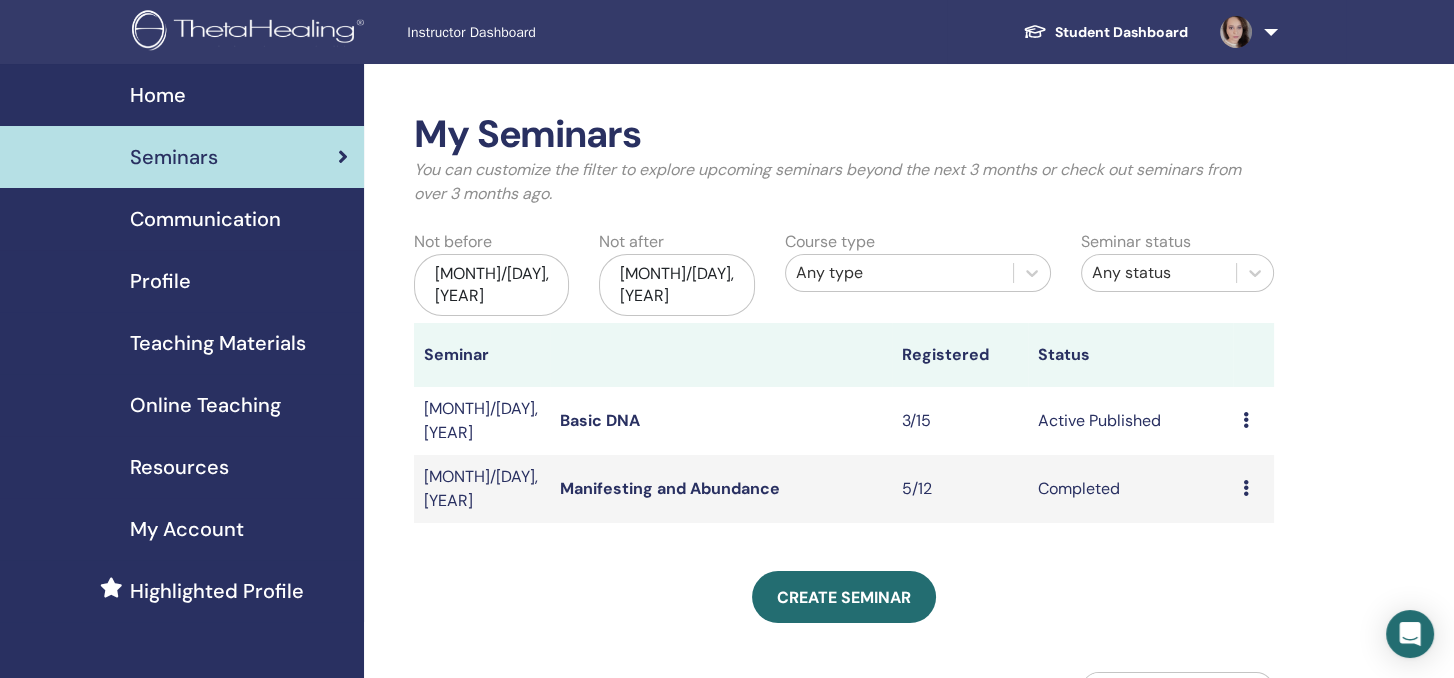 click on "Basic DNA" at bounding box center [600, 420] 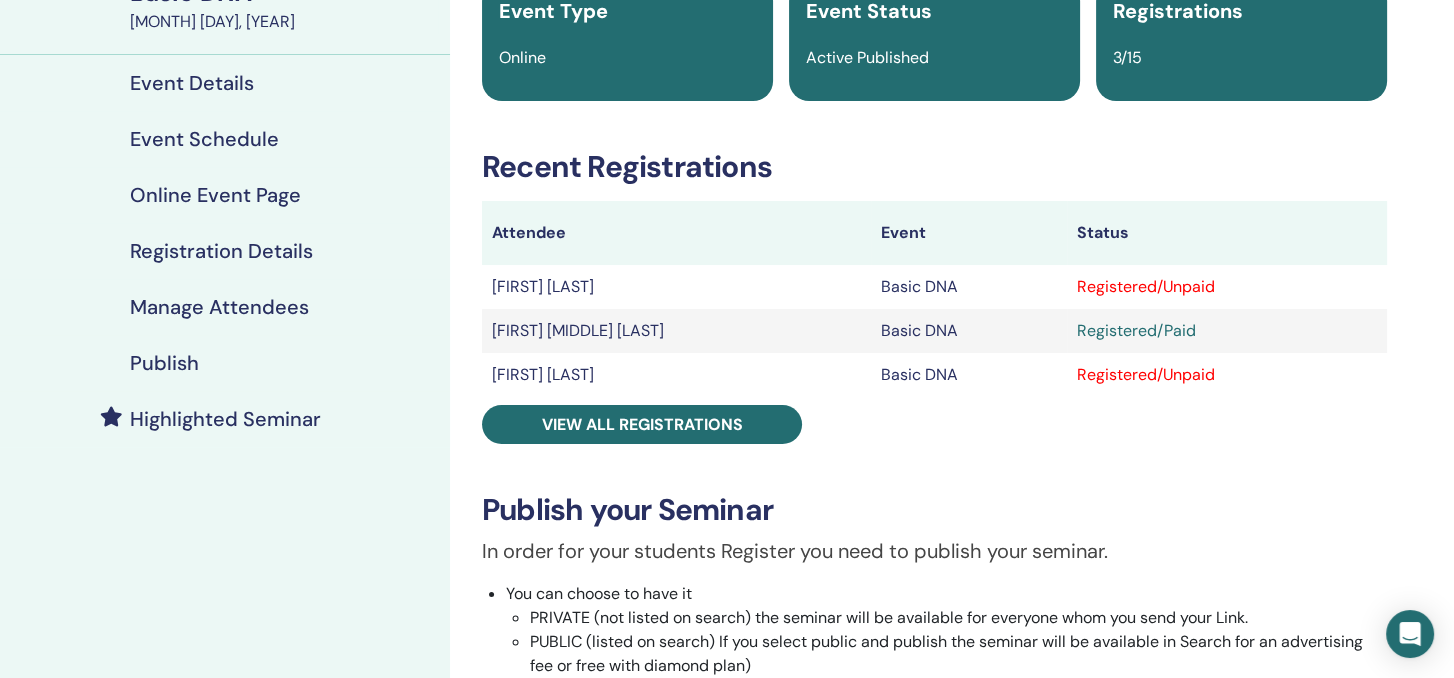 scroll, scrollTop: 200, scrollLeft: 0, axis: vertical 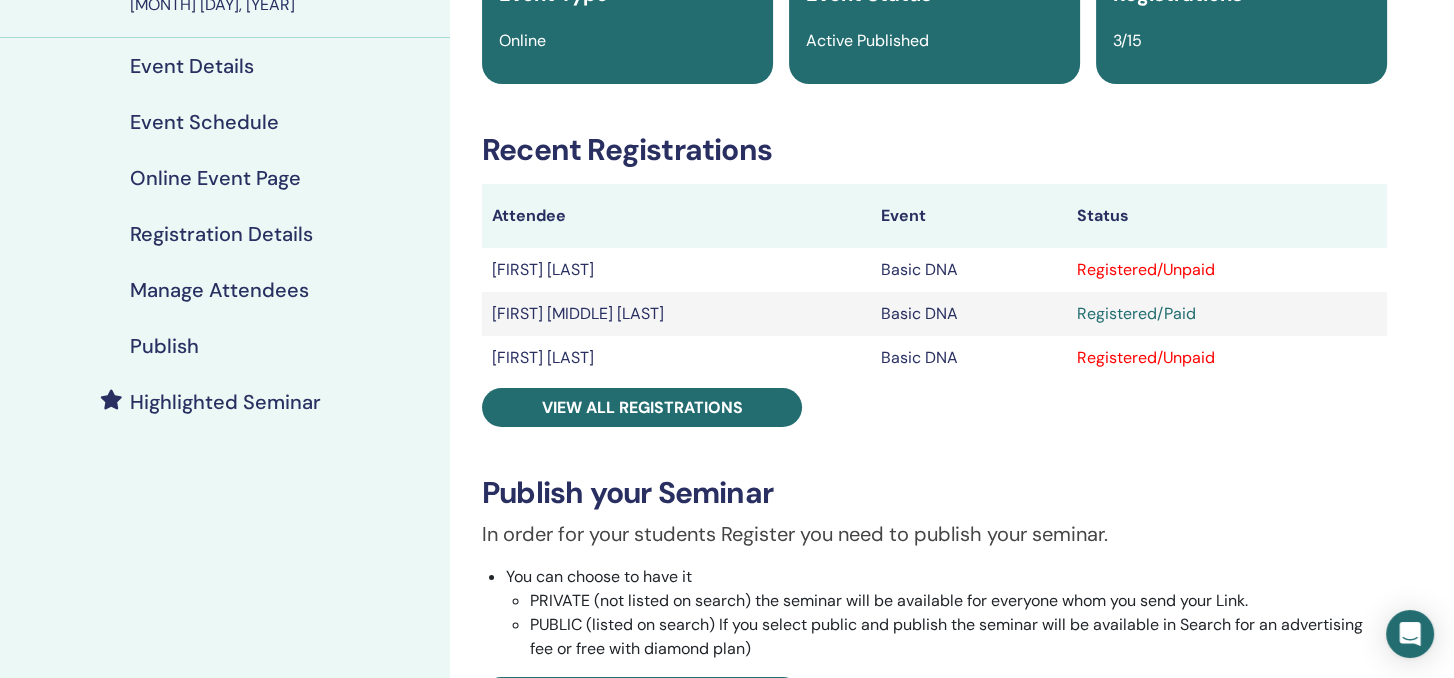 click on "Registered/Unpaid" at bounding box center (1227, 270) 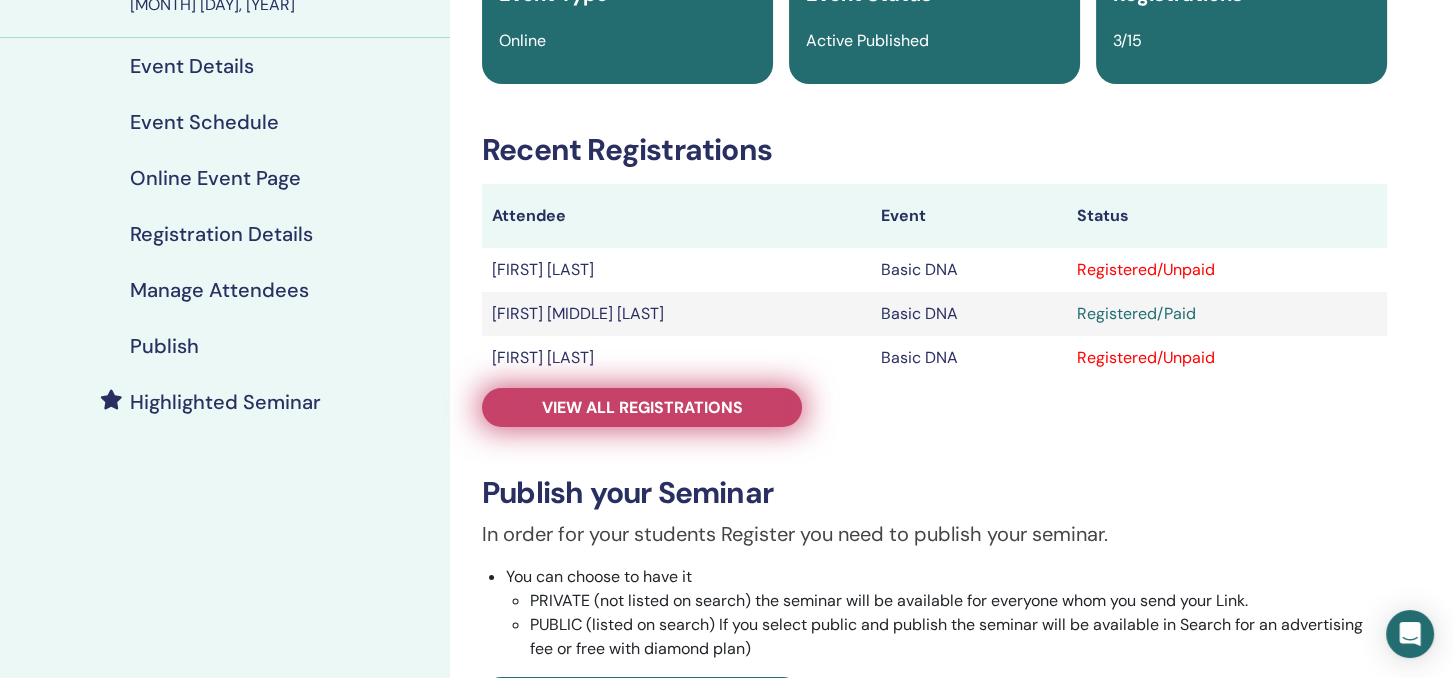 click on "View all registrations" at bounding box center [642, 407] 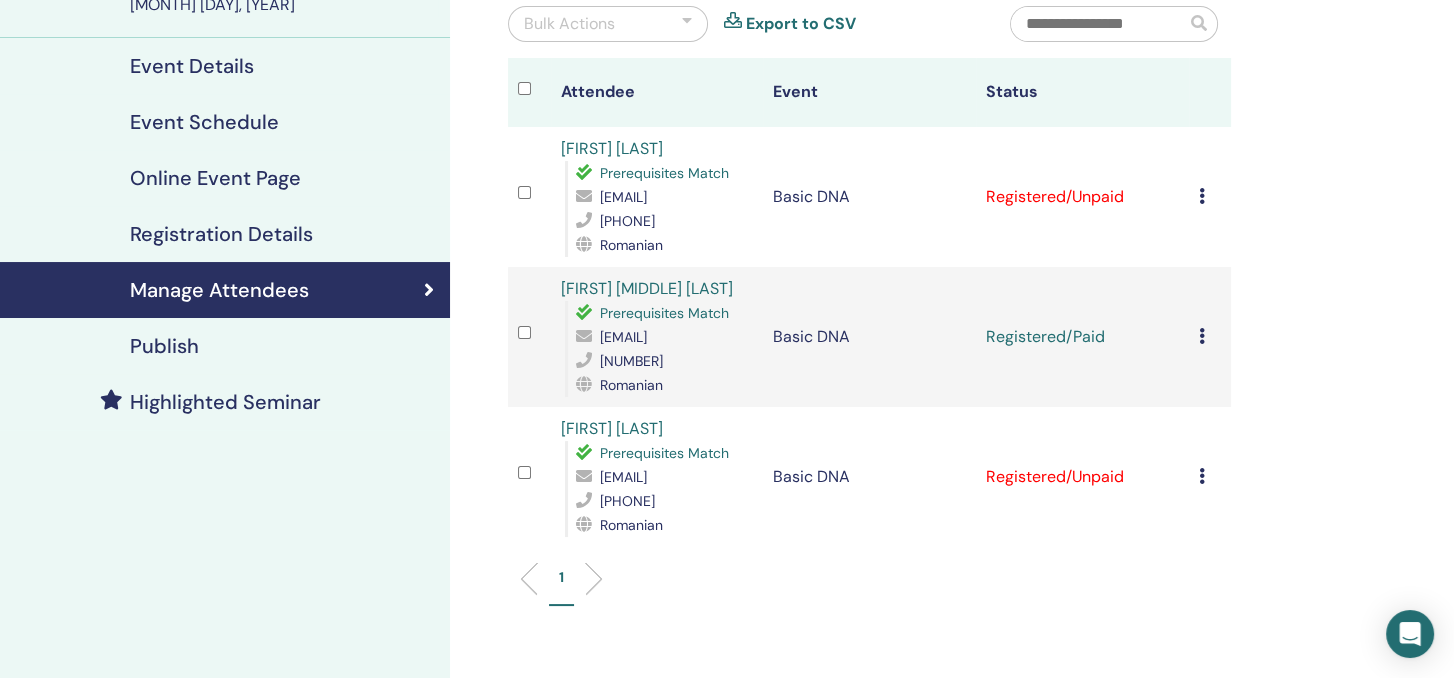 click at bounding box center [1202, 196] 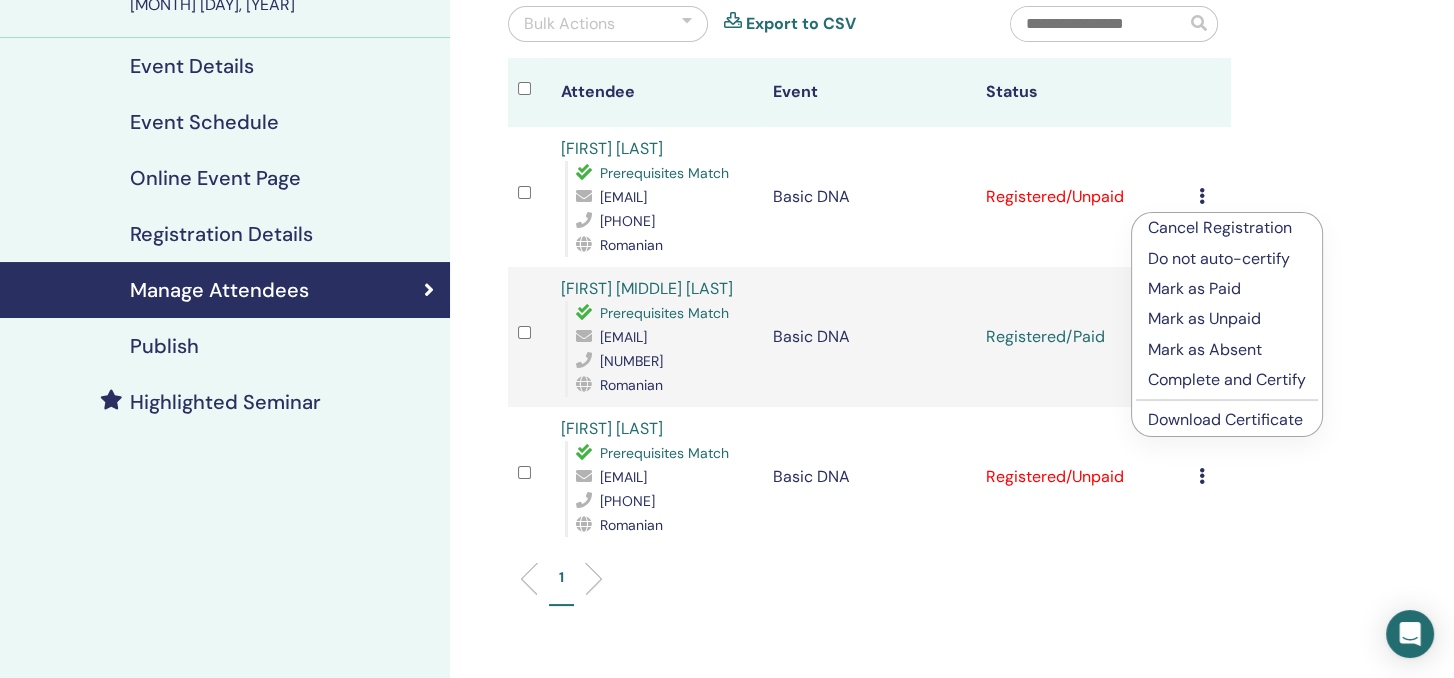 click on "Mark as Paid" at bounding box center [1227, 289] 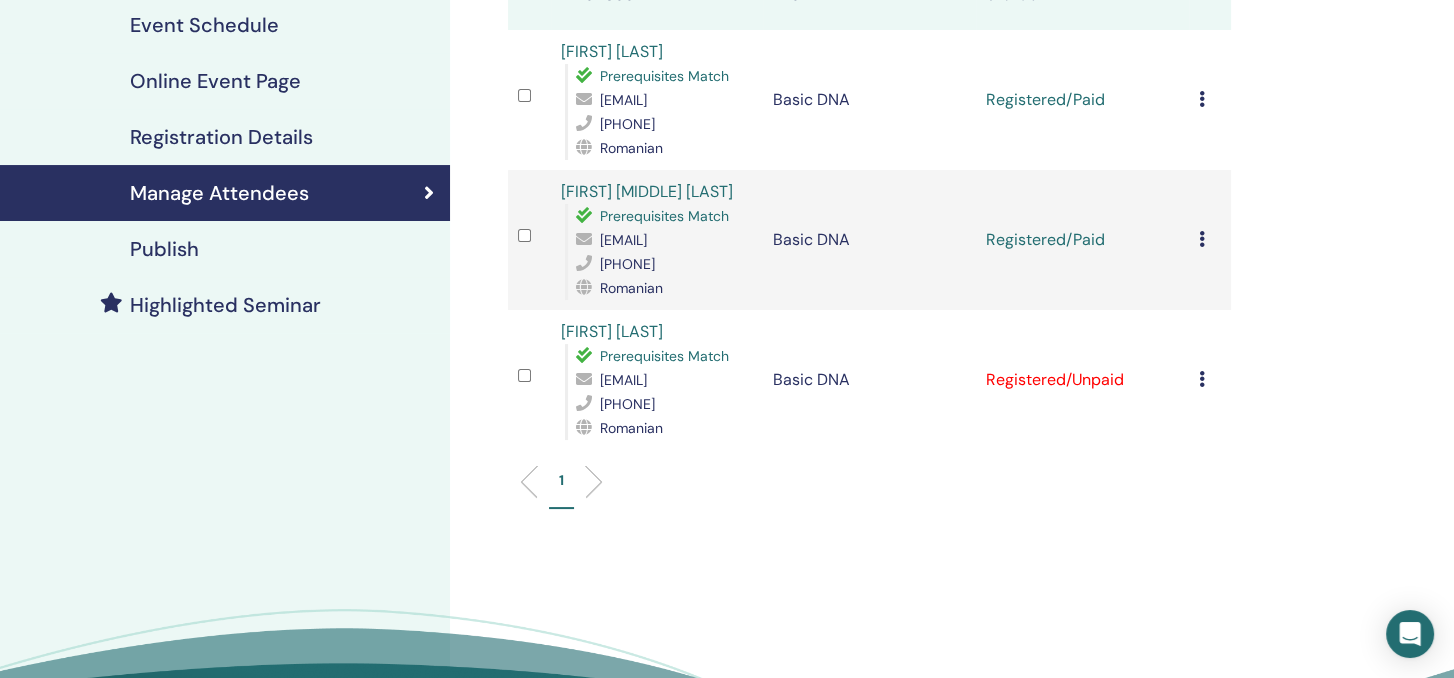 scroll, scrollTop: 300, scrollLeft: 0, axis: vertical 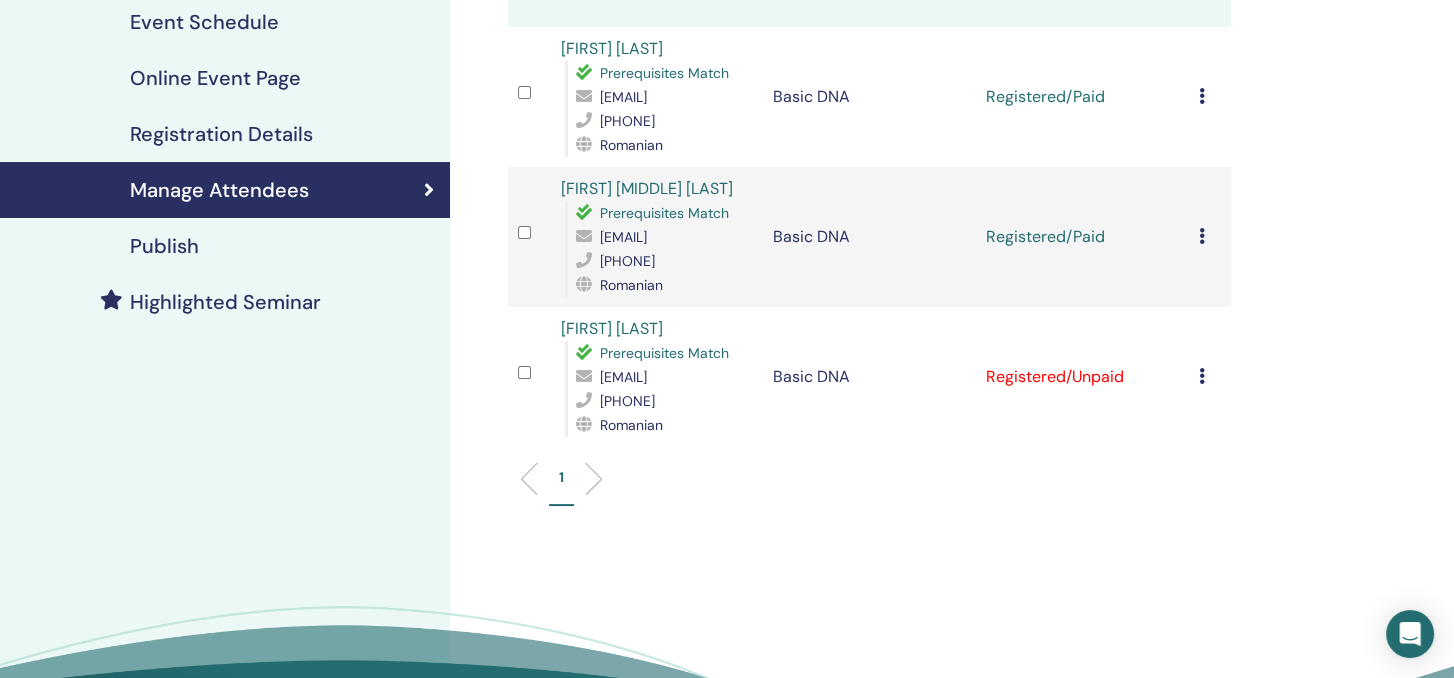 click on "Cancel Registration Do not auto-certify Mark as Paid Mark as Unpaid Mark as Absent Complete and Certify Download Certificate" at bounding box center [1210, 377] 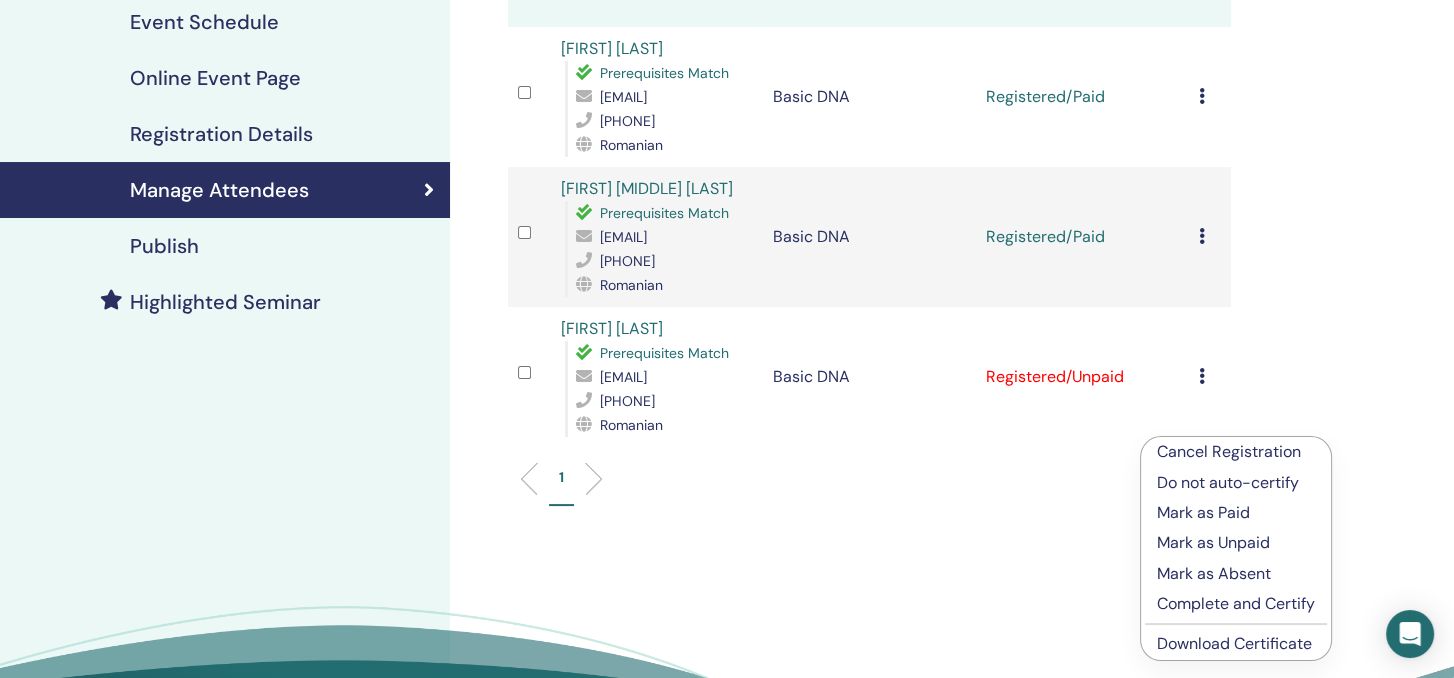click on "Mark as Paid" at bounding box center [1236, 513] 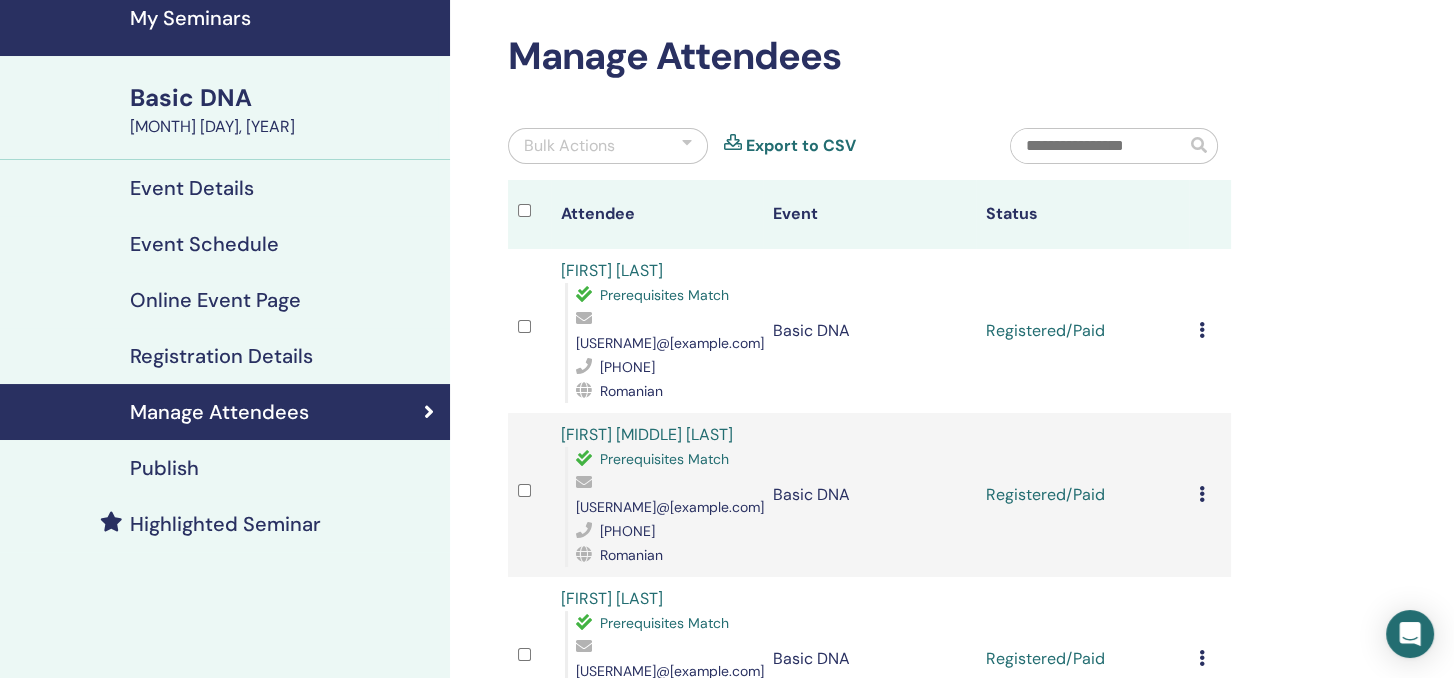 scroll, scrollTop: 200, scrollLeft: 0, axis: vertical 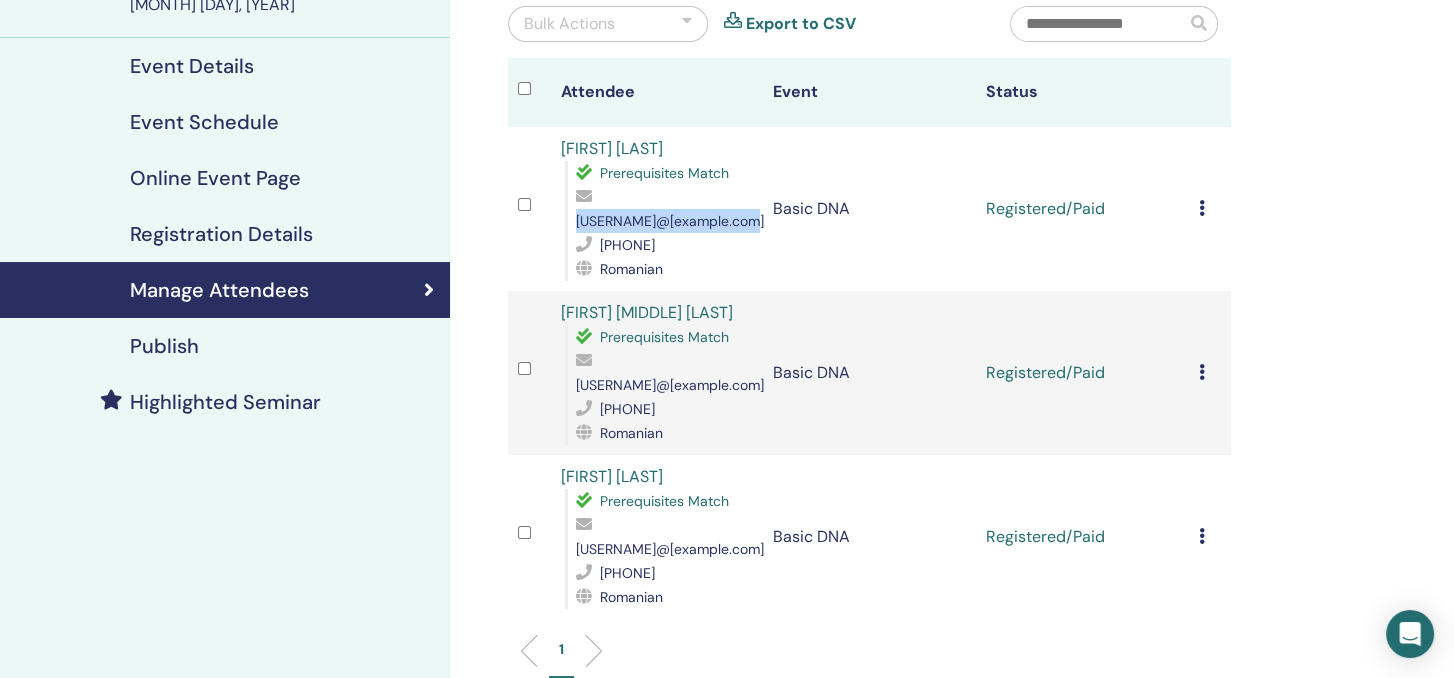 drag, startPoint x: 576, startPoint y: 219, endPoint x: 745, endPoint y: 222, distance: 169.02663 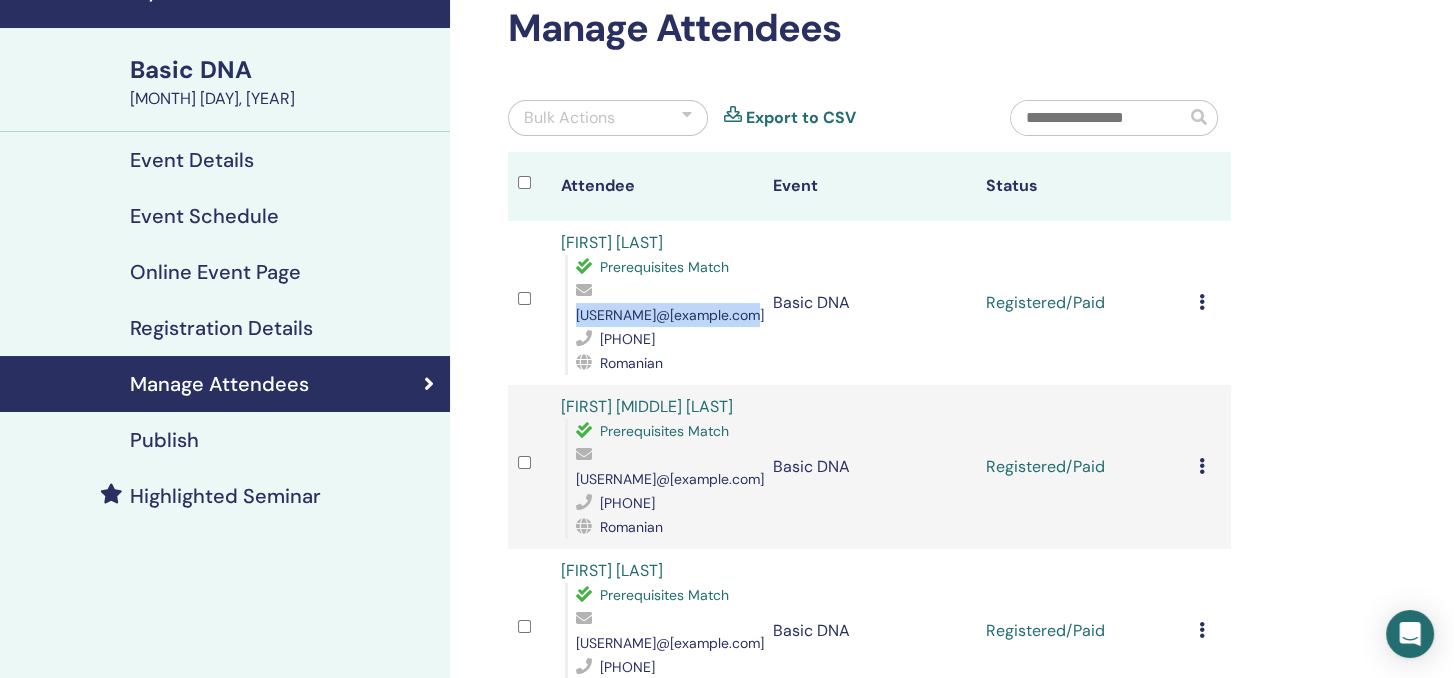 scroll, scrollTop: 0, scrollLeft: 0, axis: both 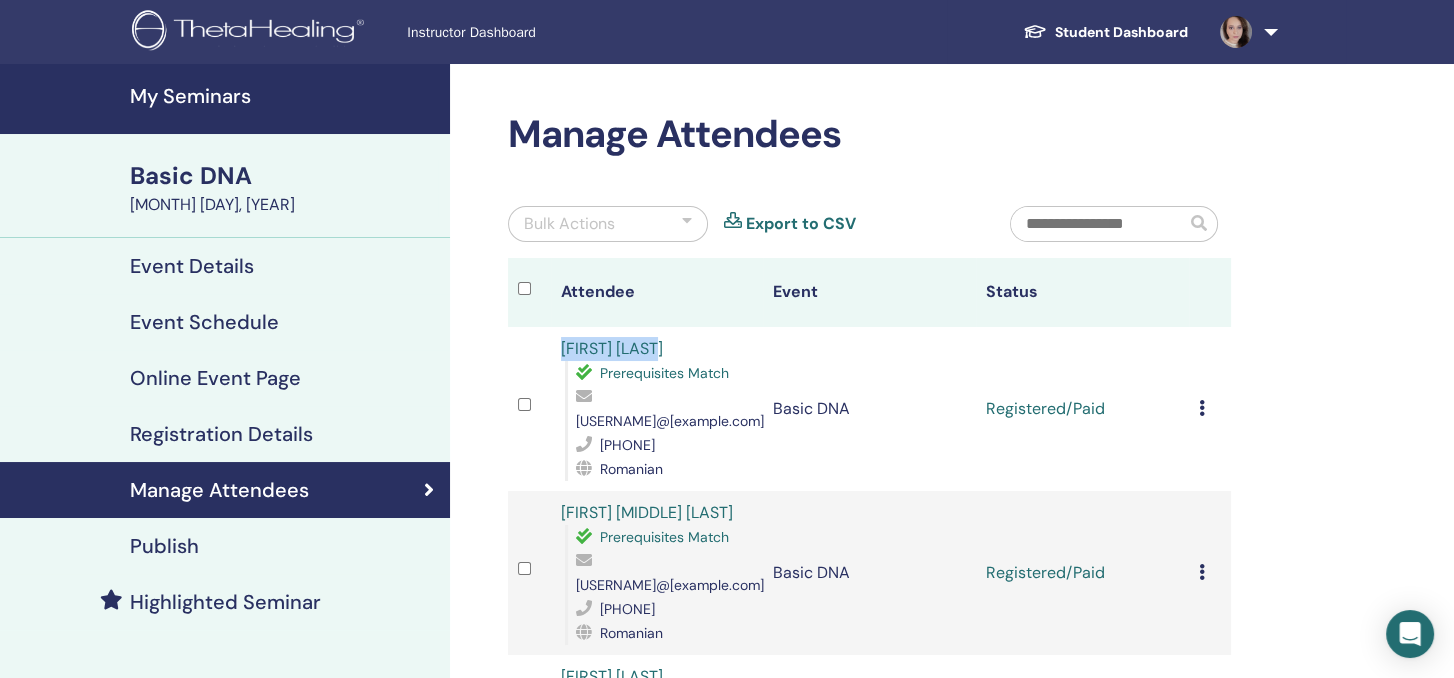 drag, startPoint x: 553, startPoint y: 349, endPoint x: 689, endPoint y: 354, distance: 136.09187 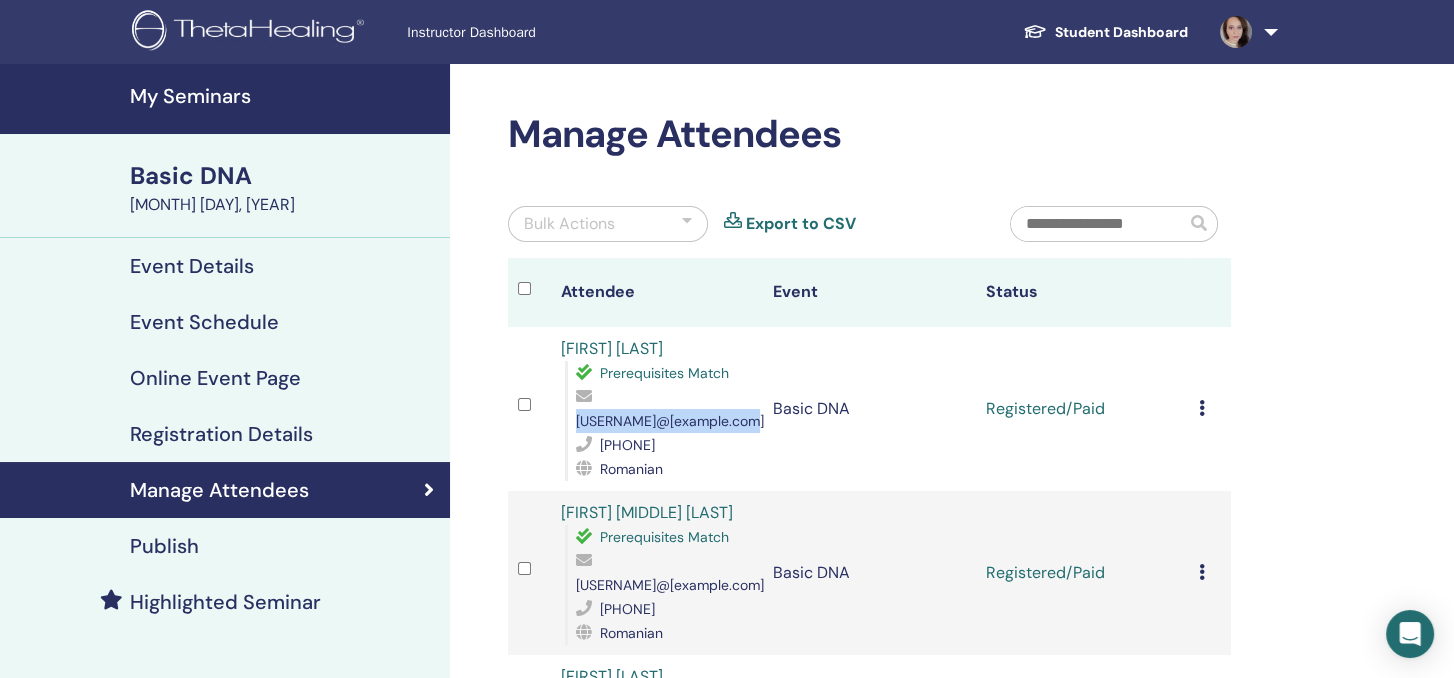drag, startPoint x: 746, startPoint y: 419, endPoint x: 578, endPoint y: 424, distance: 168.07439 